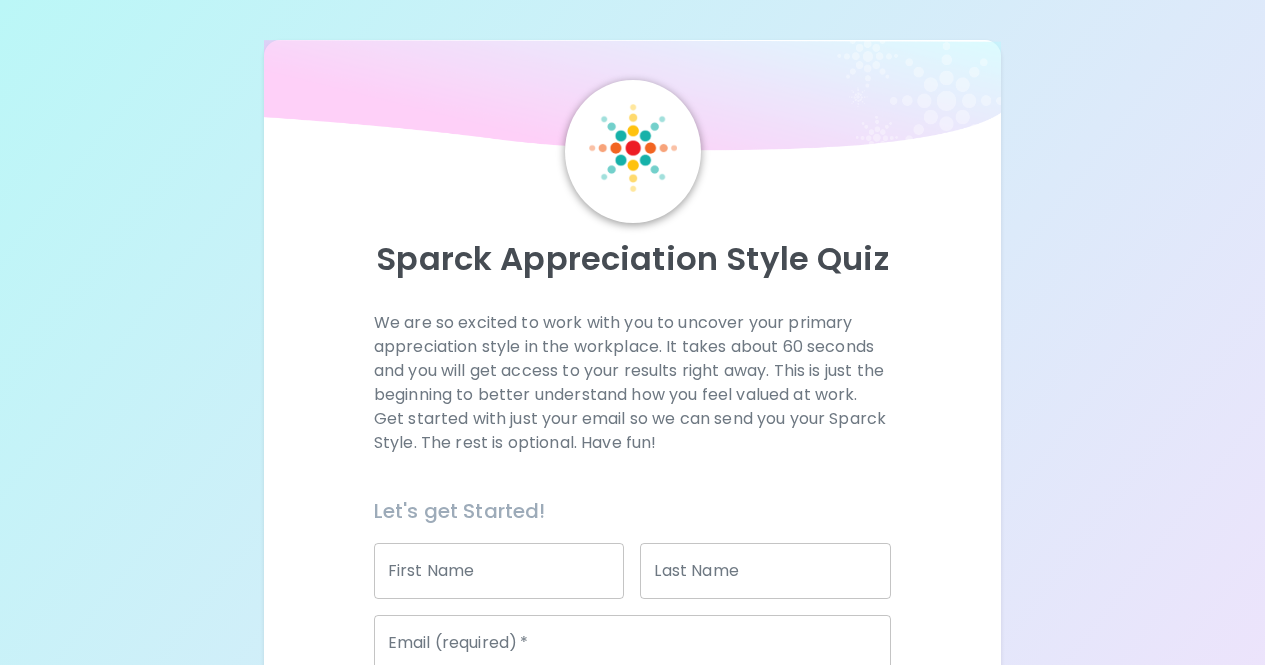 scroll, scrollTop: 311, scrollLeft: 0, axis: vertical 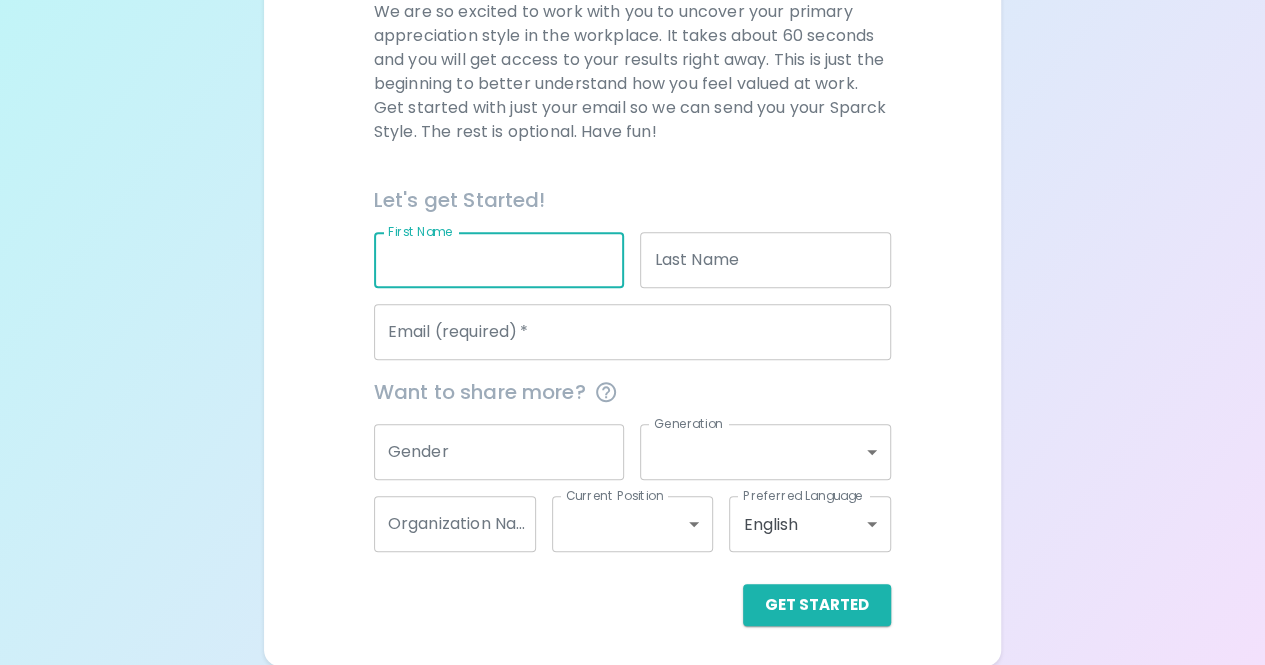 click on "First Name" at bounding box center [499, 260] 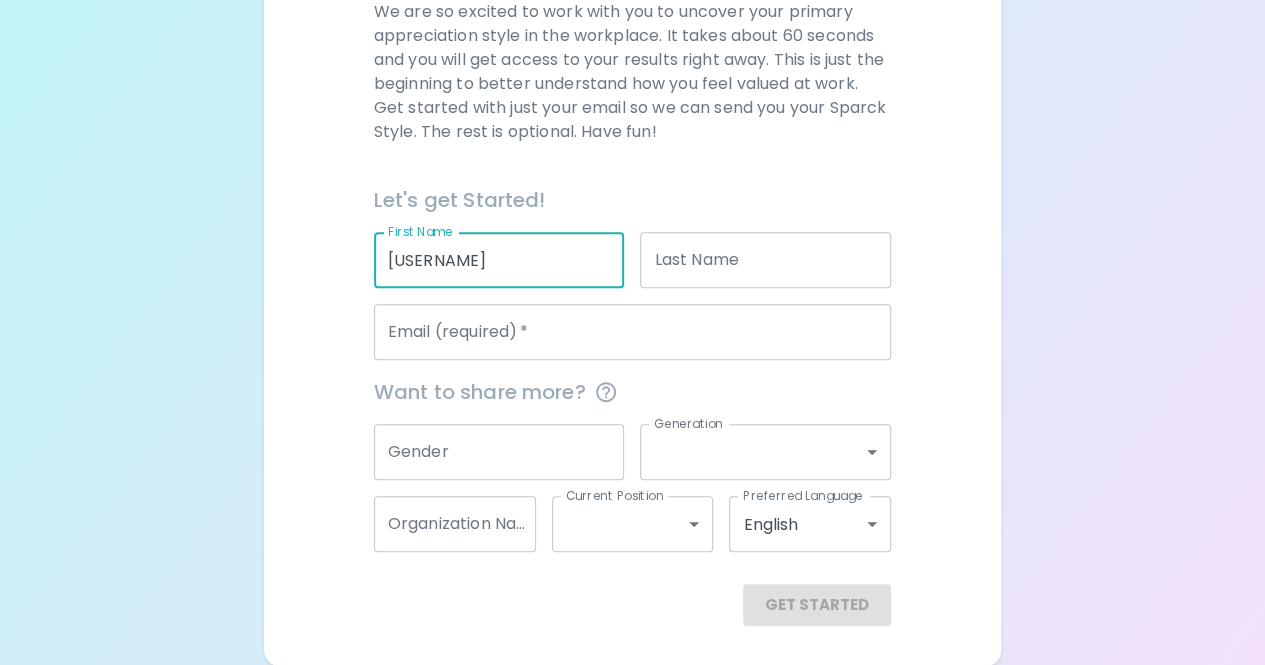 type on "[USERNAME]" 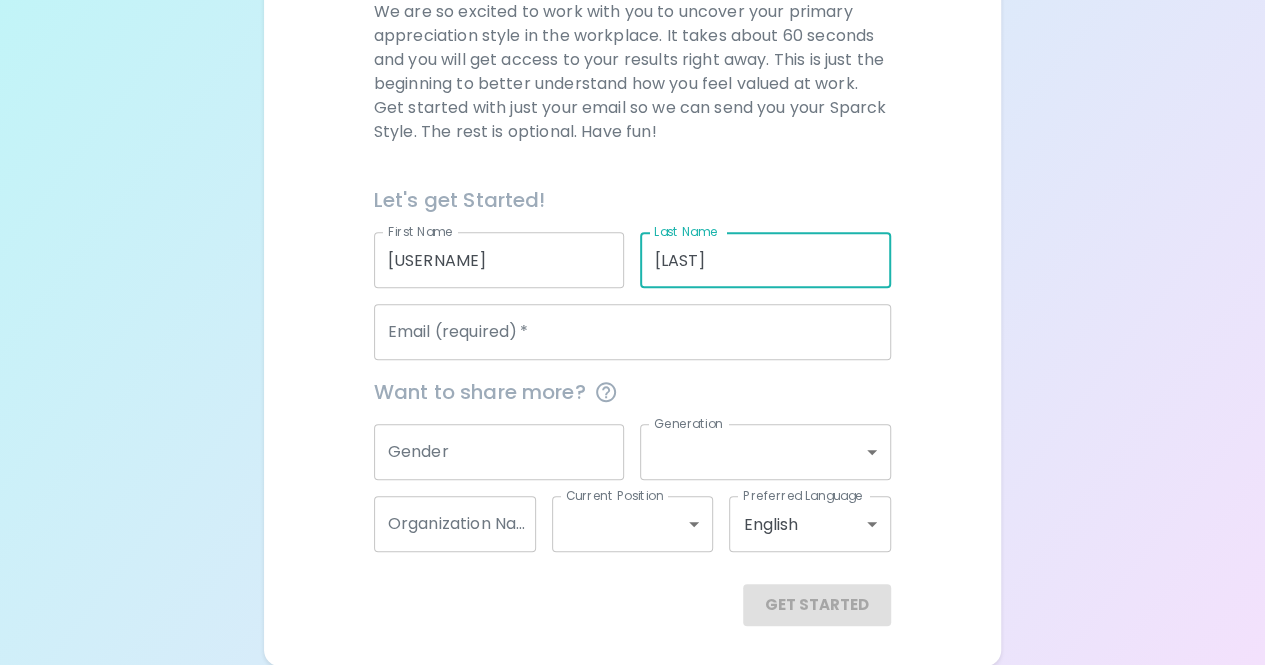 type on "[LAST]" 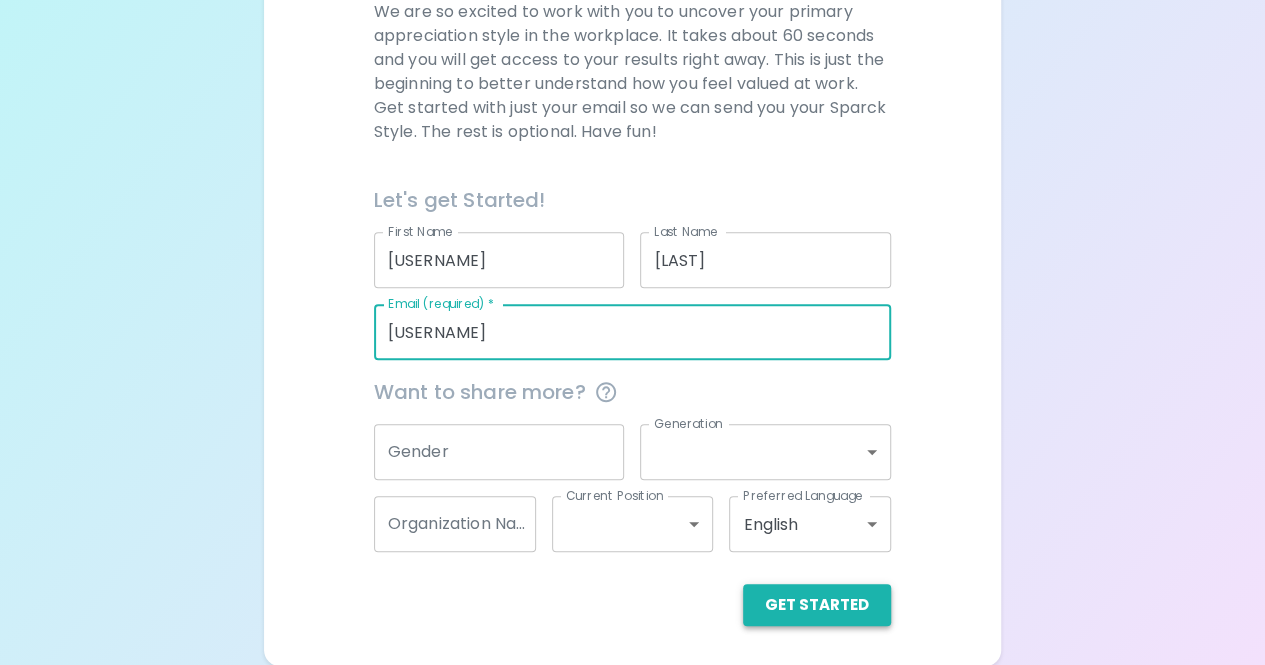 type on "[USERNAME]" 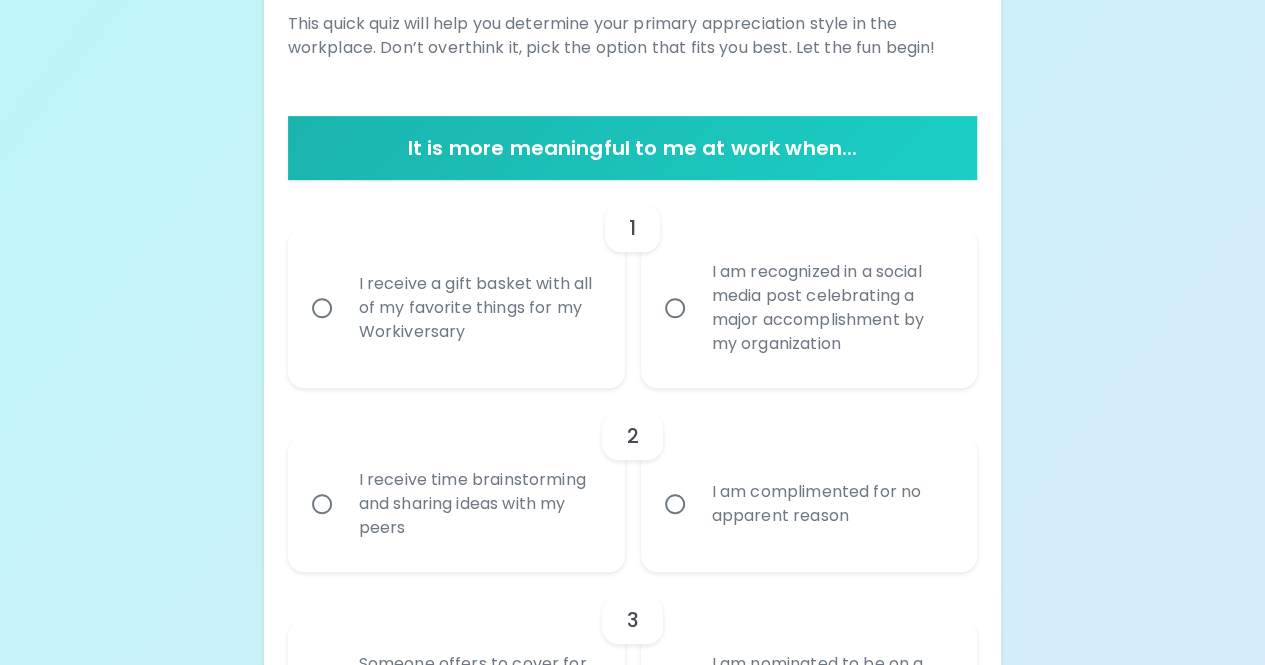 scroll, scrollTop: 267, scrollLeft: 0, axis: vertical 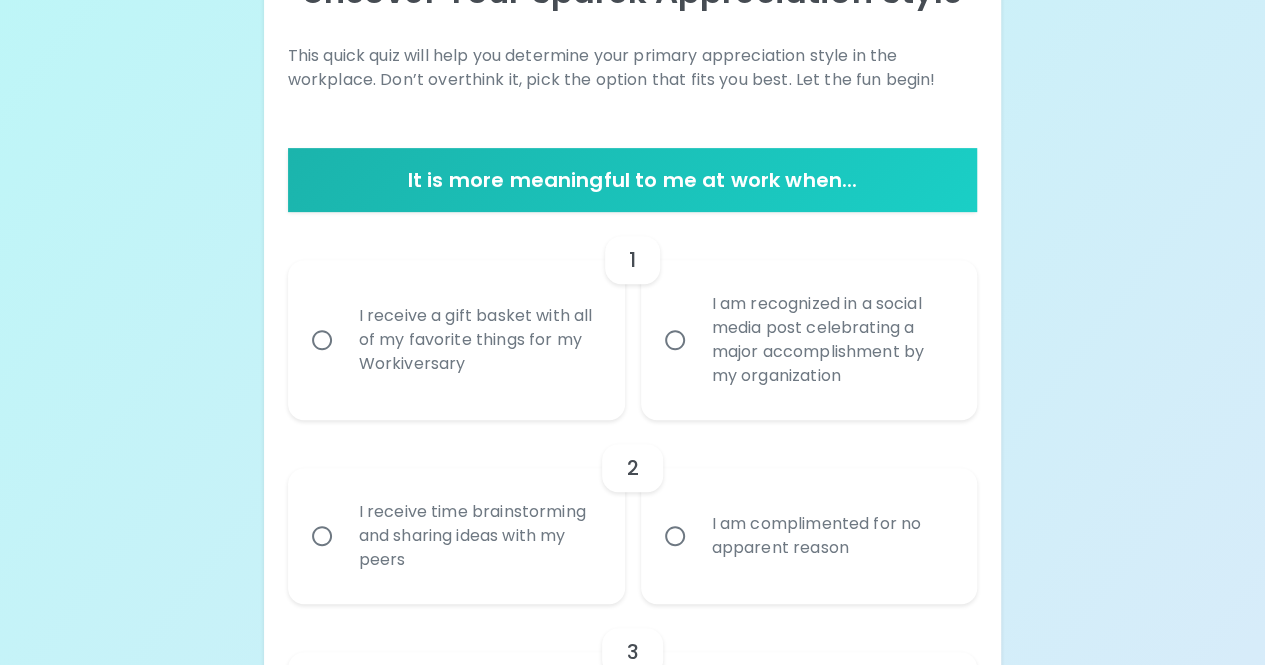 click on "I am recognized in a social media post celebrating a major accomplishment by my organization" at bounding box center (675, 340) 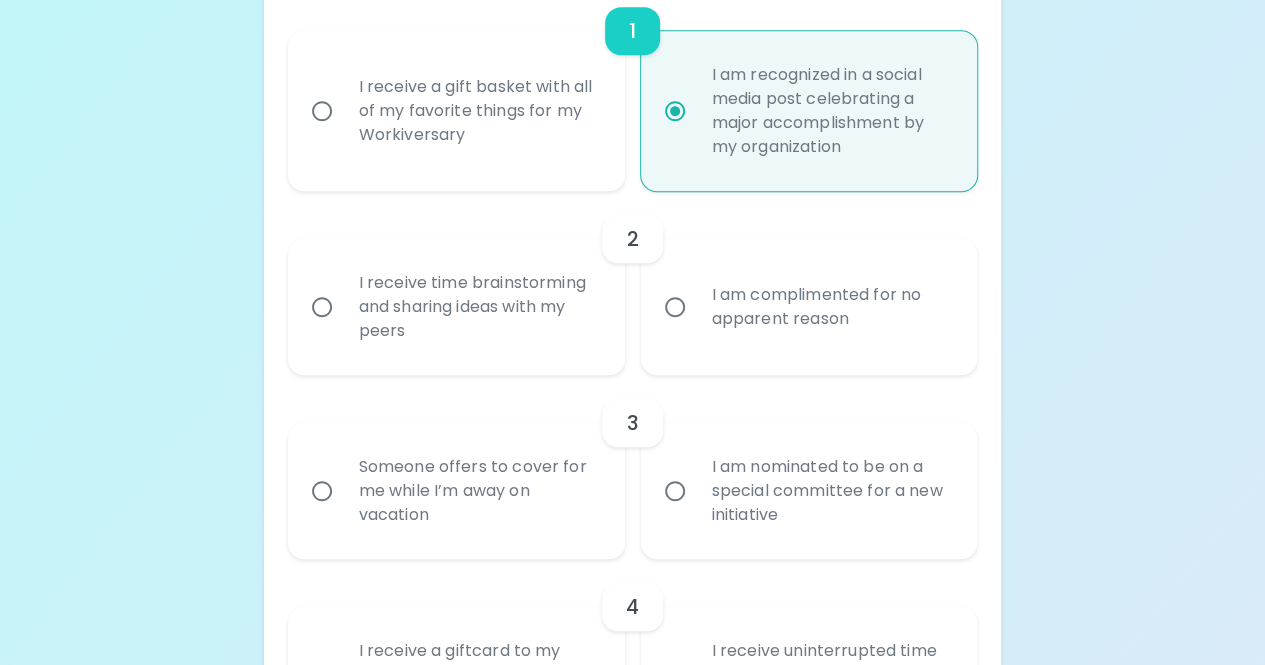 scroll, scrollTop: 367, scrollLeft: 0, axis: vertical 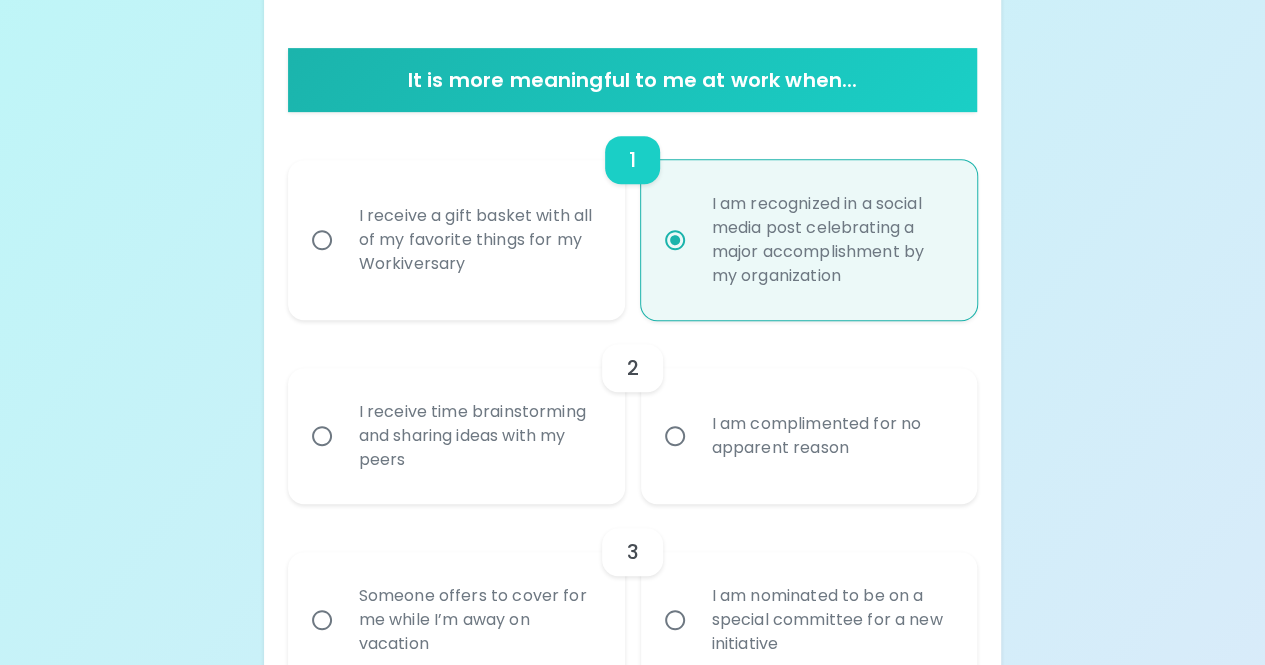 click on "I am complimented for no apparent reason" at bounding box center (675, 436) 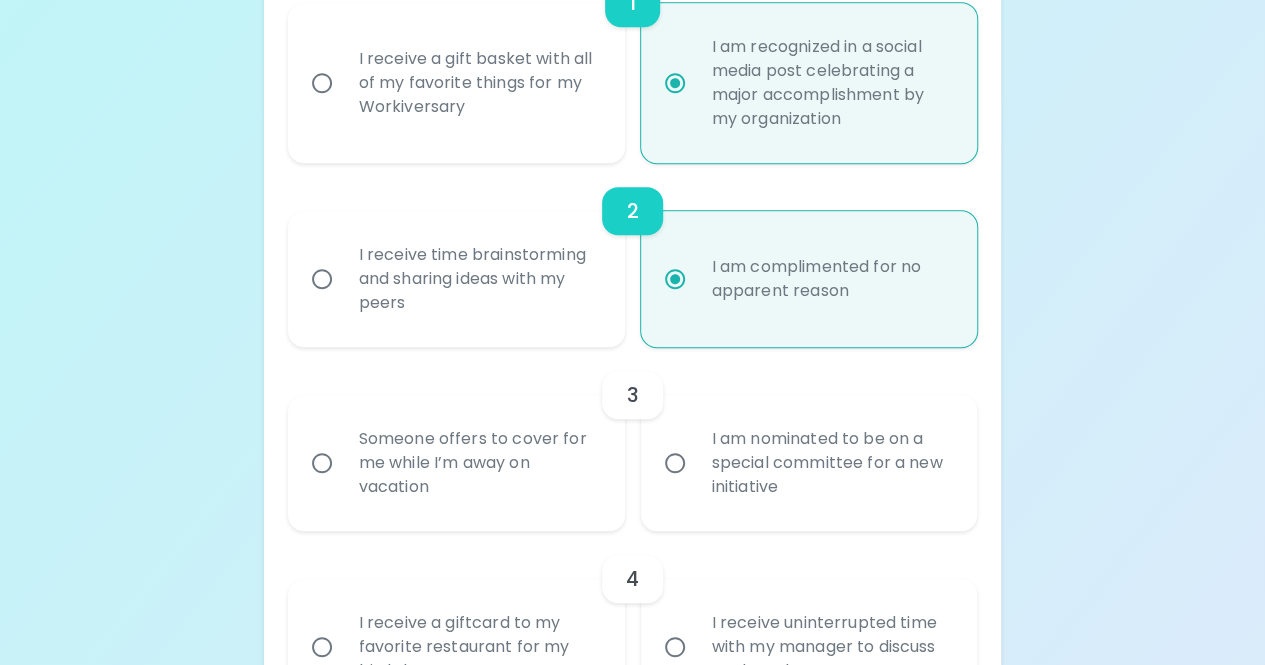 scroll, scrollTop: 527, scrollLeft: 0, axis: vertical 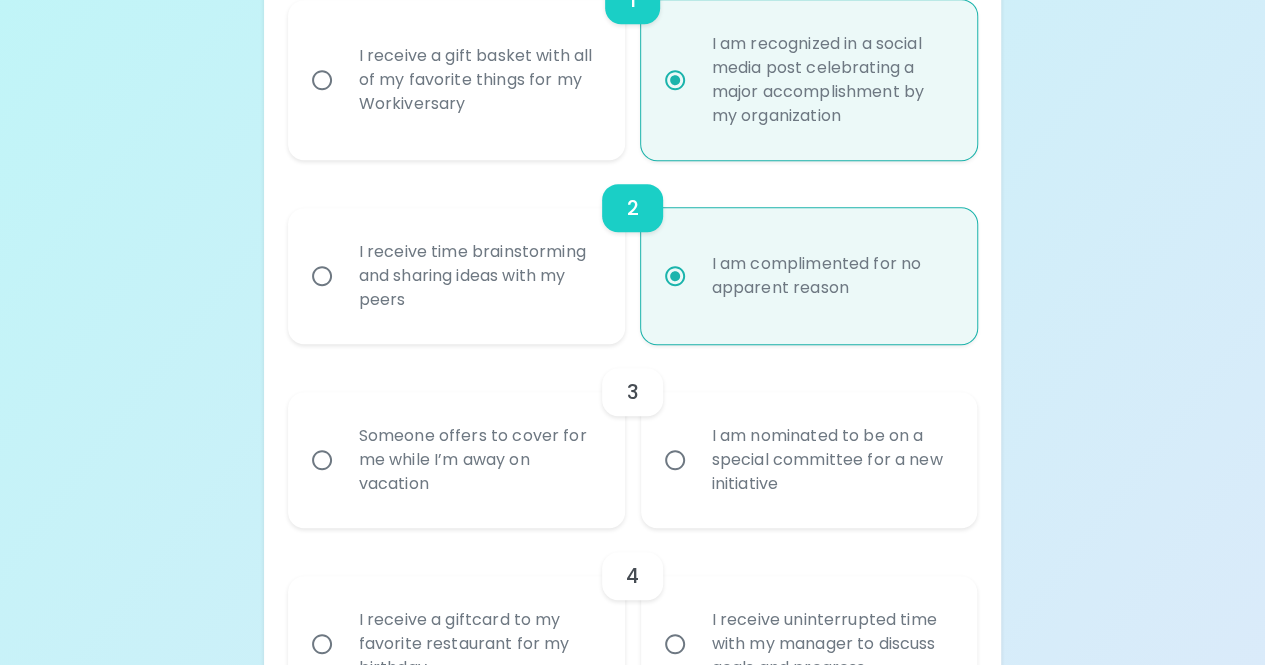 radio on "true" 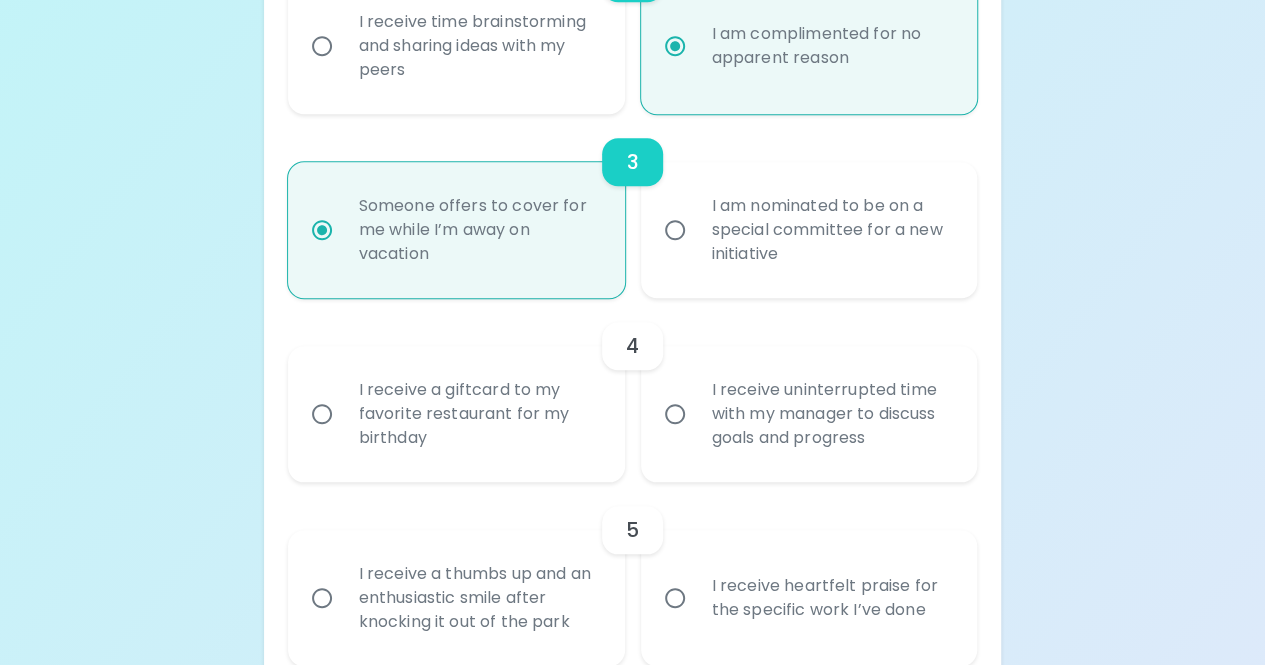 scroll, scrollTop: 787, scrollLeft: 0, axis: vertical 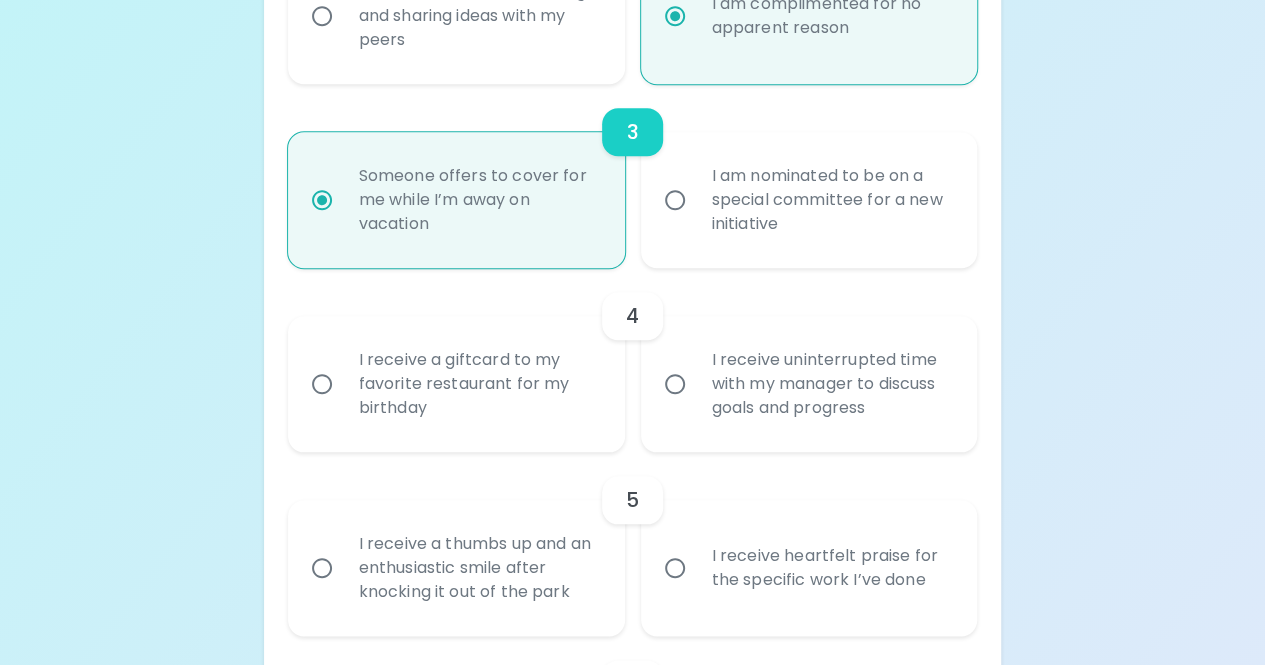 radio on "true" 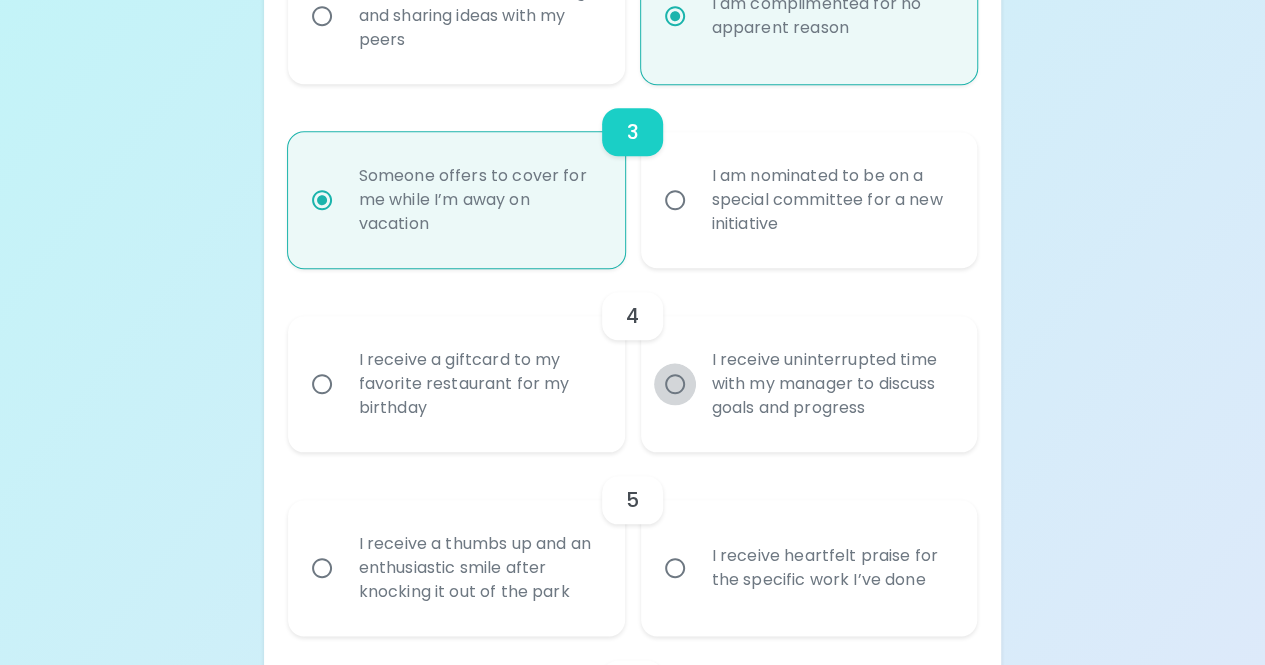 click on "I receive uninterrupted time with my manager to discuss goals and progress" at bounding box center [675, 384] 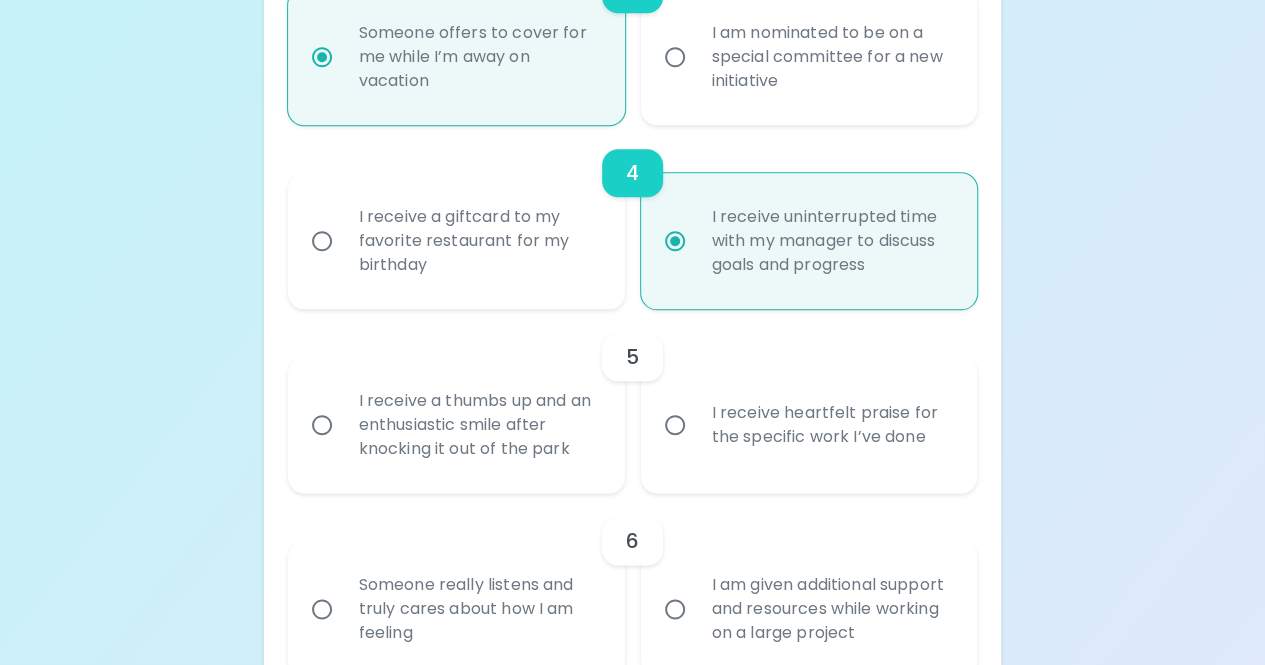 scroll, scrollTop: 947, scrollLeft: 0, axis: vertical 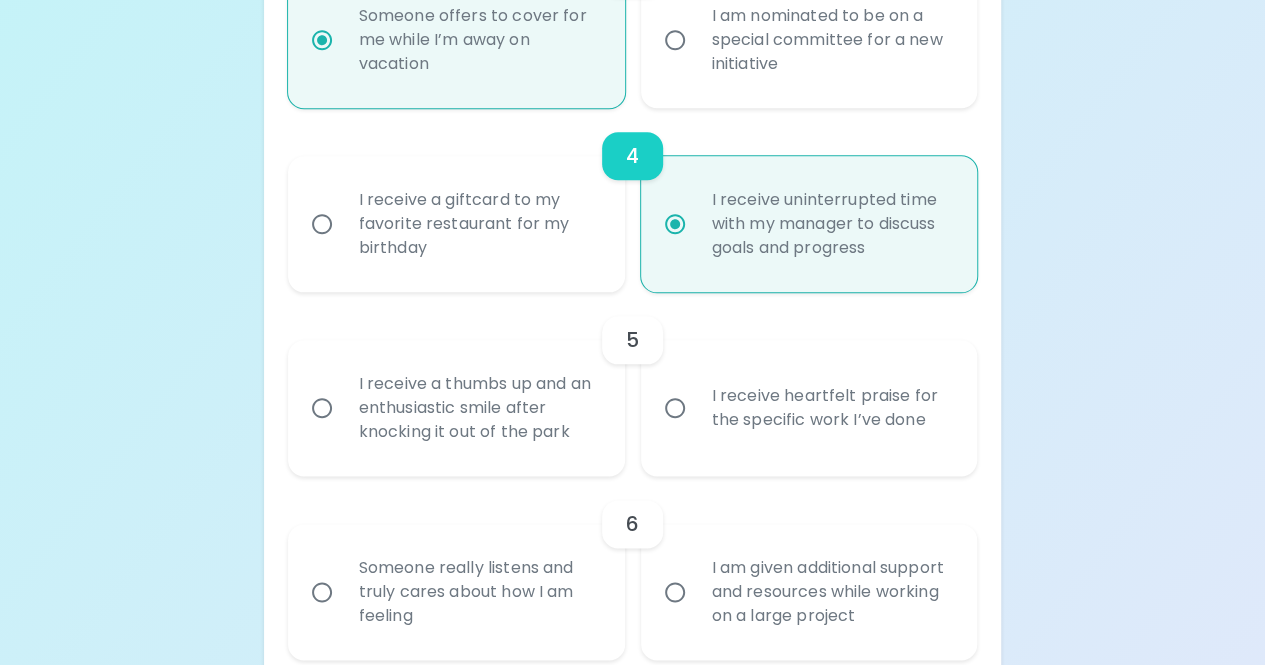radio on "true" 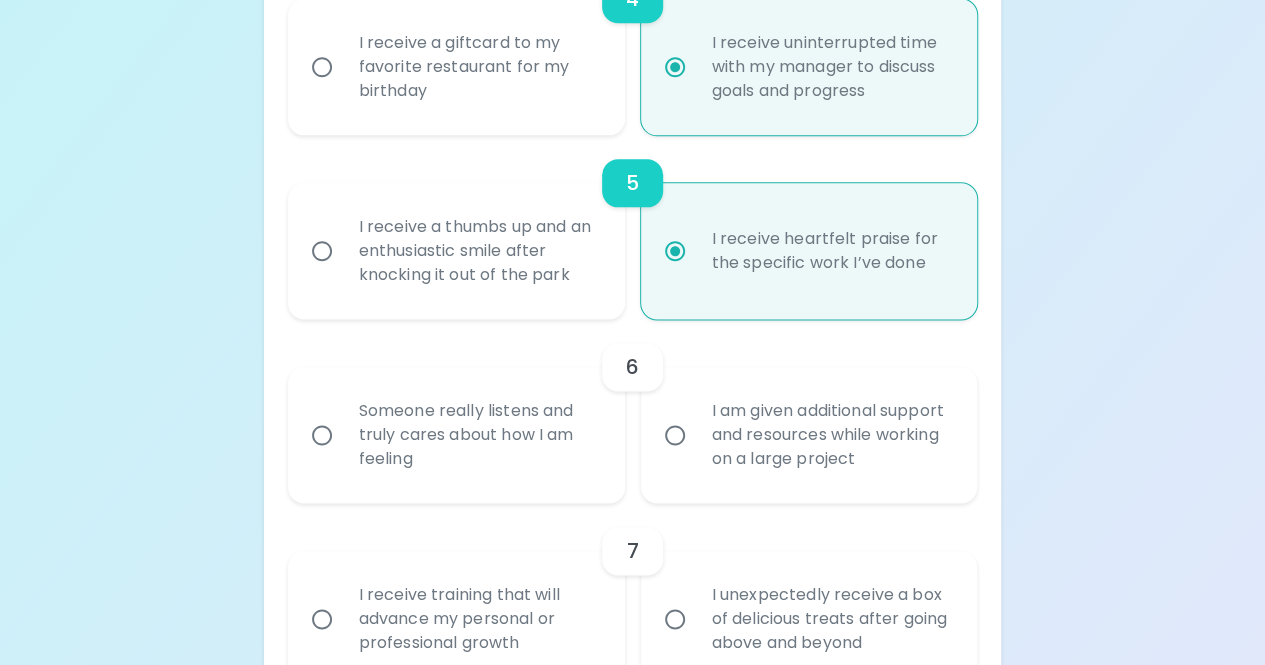 scroll, scrollTop: 1107, scrollLeft: 0, axis: vertical 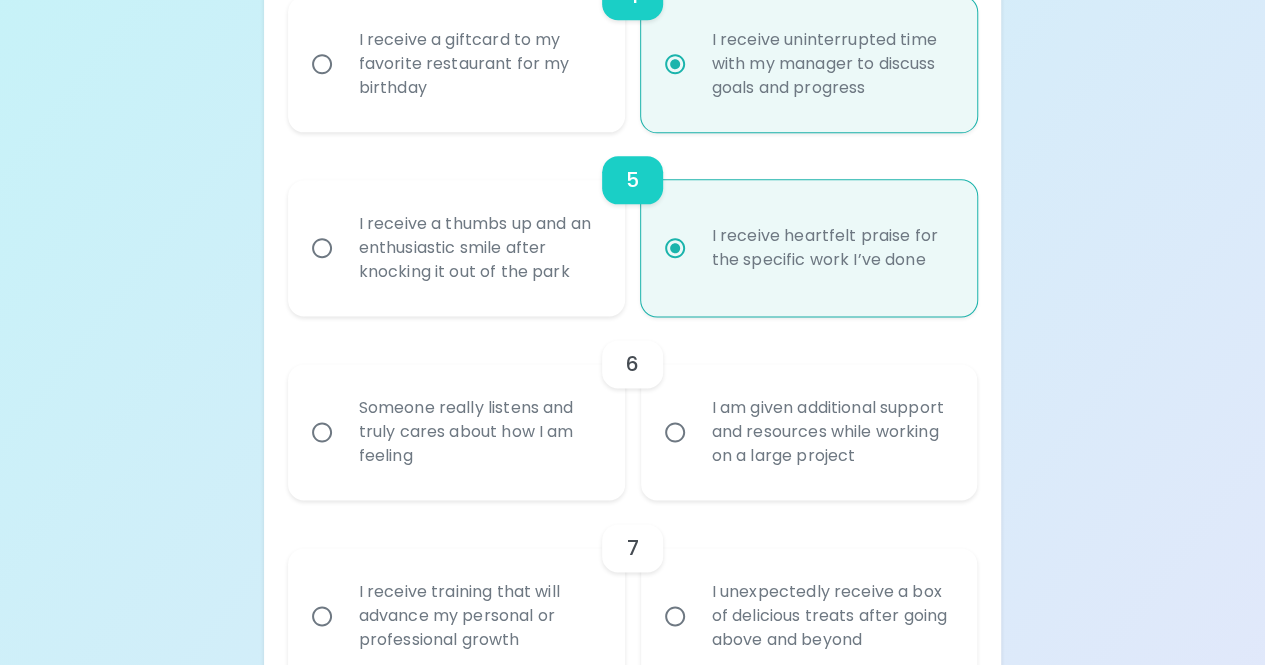 radio on "true" 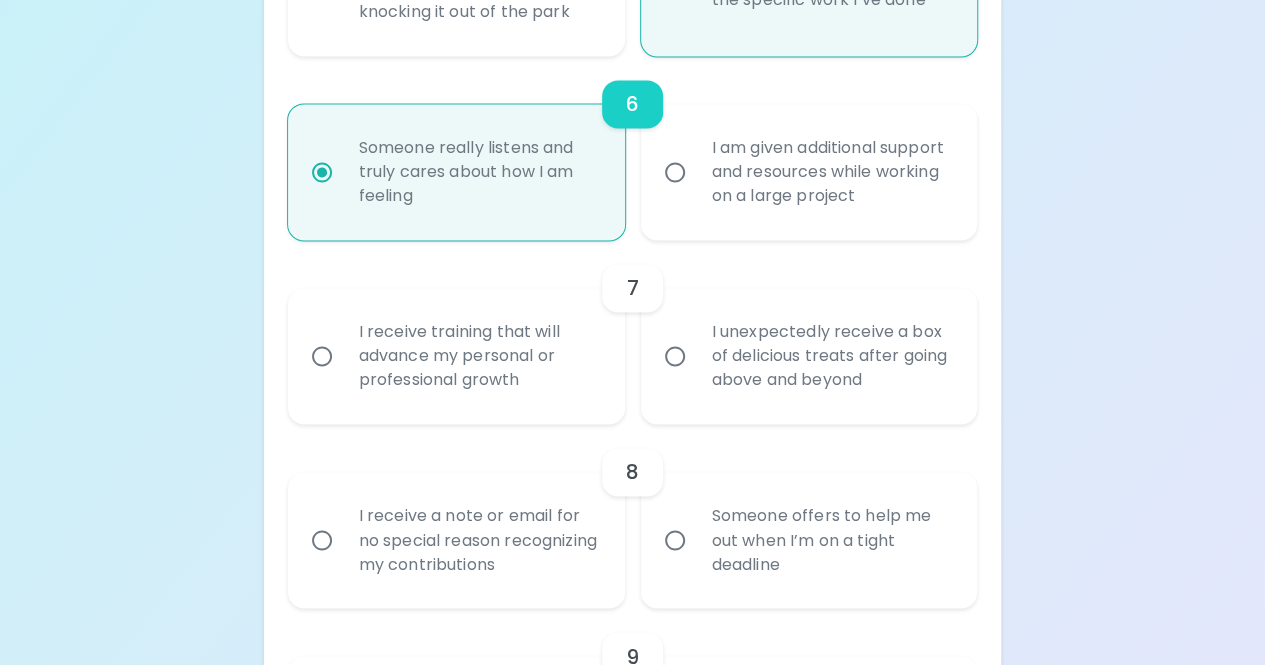scroll, scrollTop: 1467, scrollLeft: 0, axis: vertical 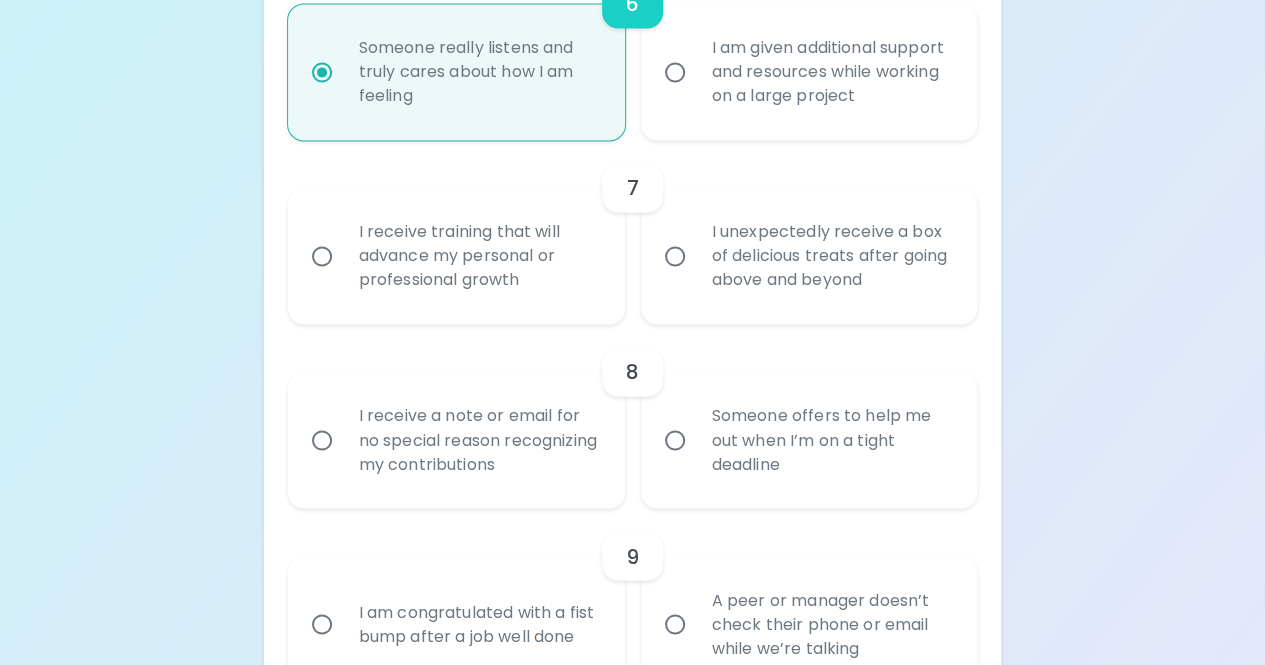 radio on "true" 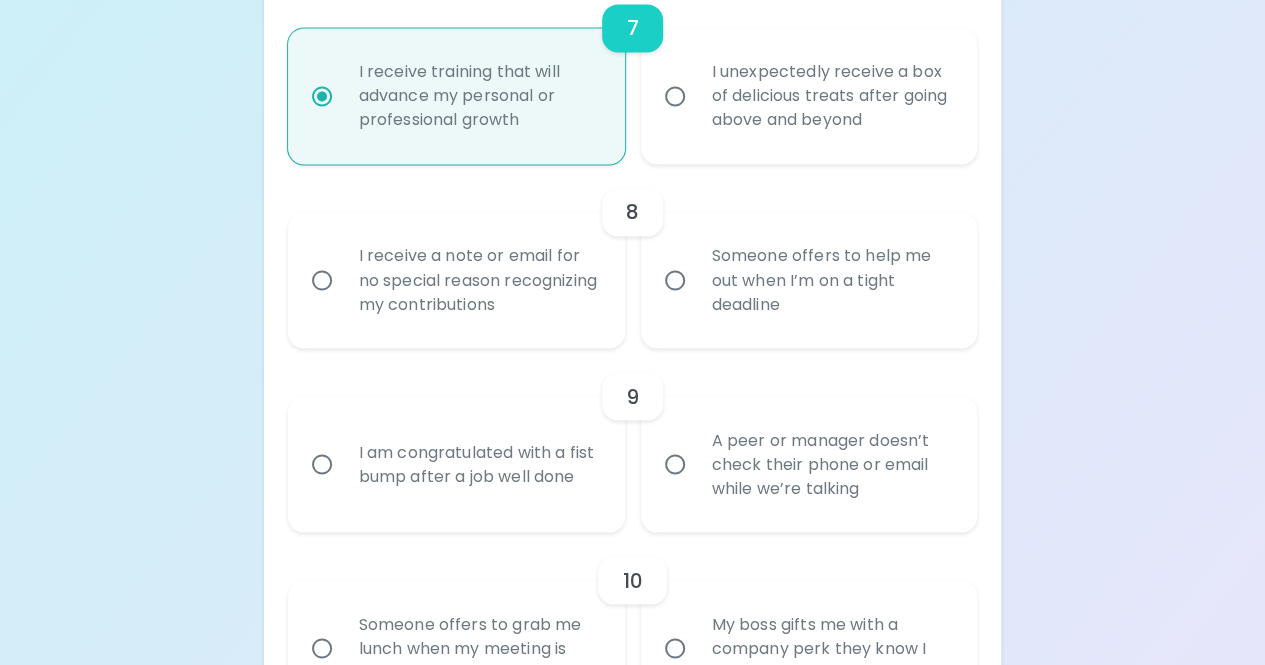 radio on "true" 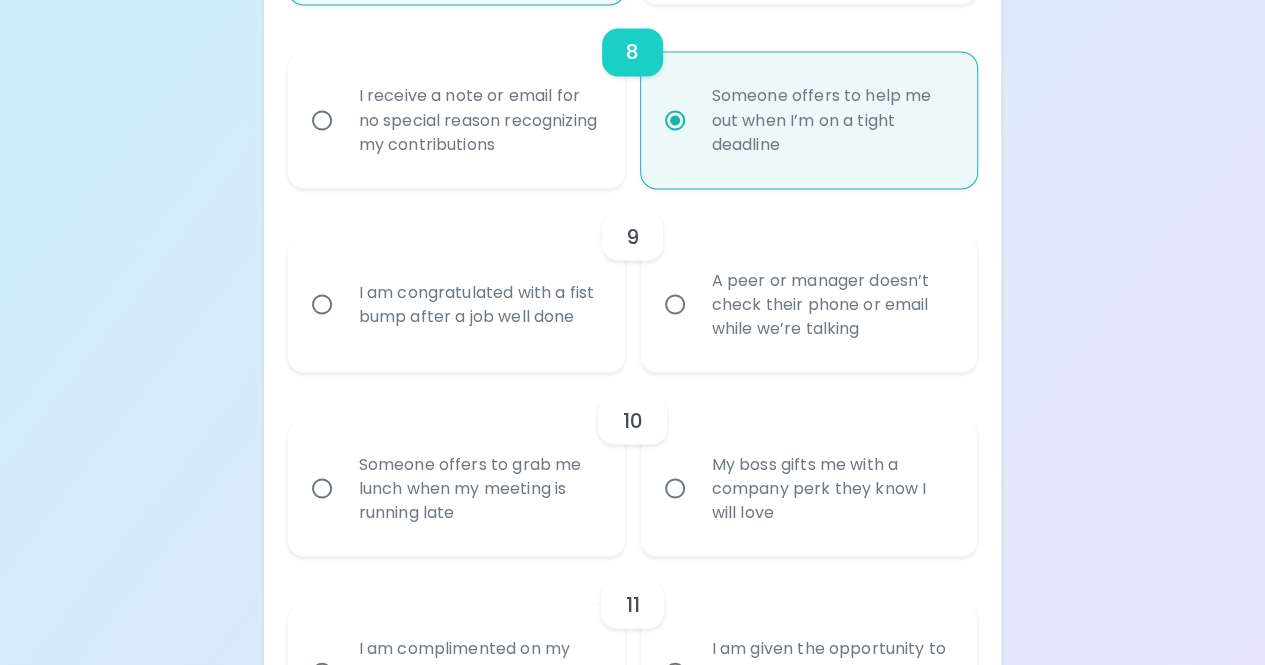 radio on "true" 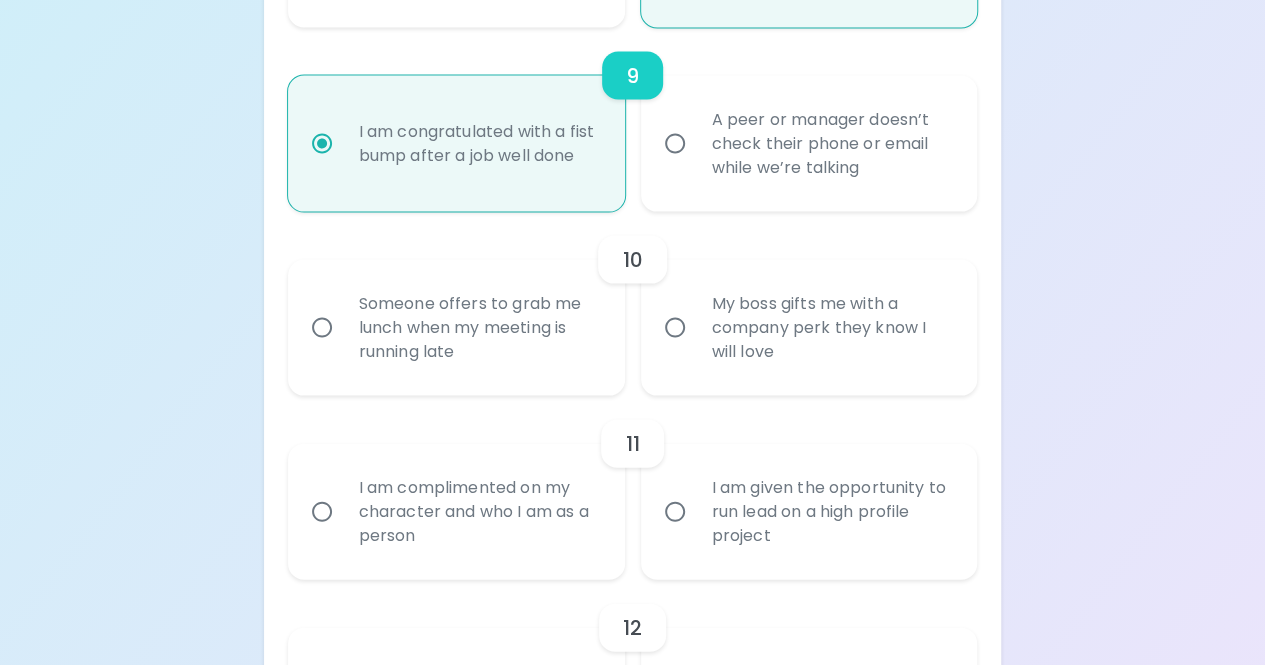 radio on "true" 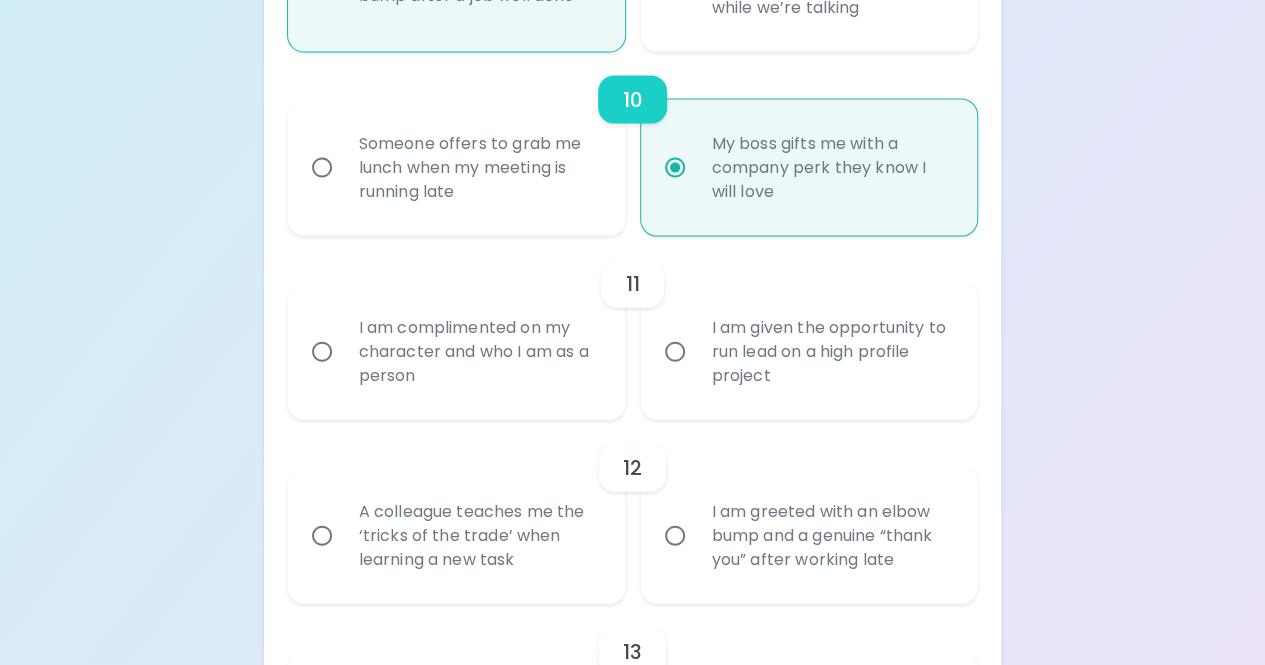 radio on "true" 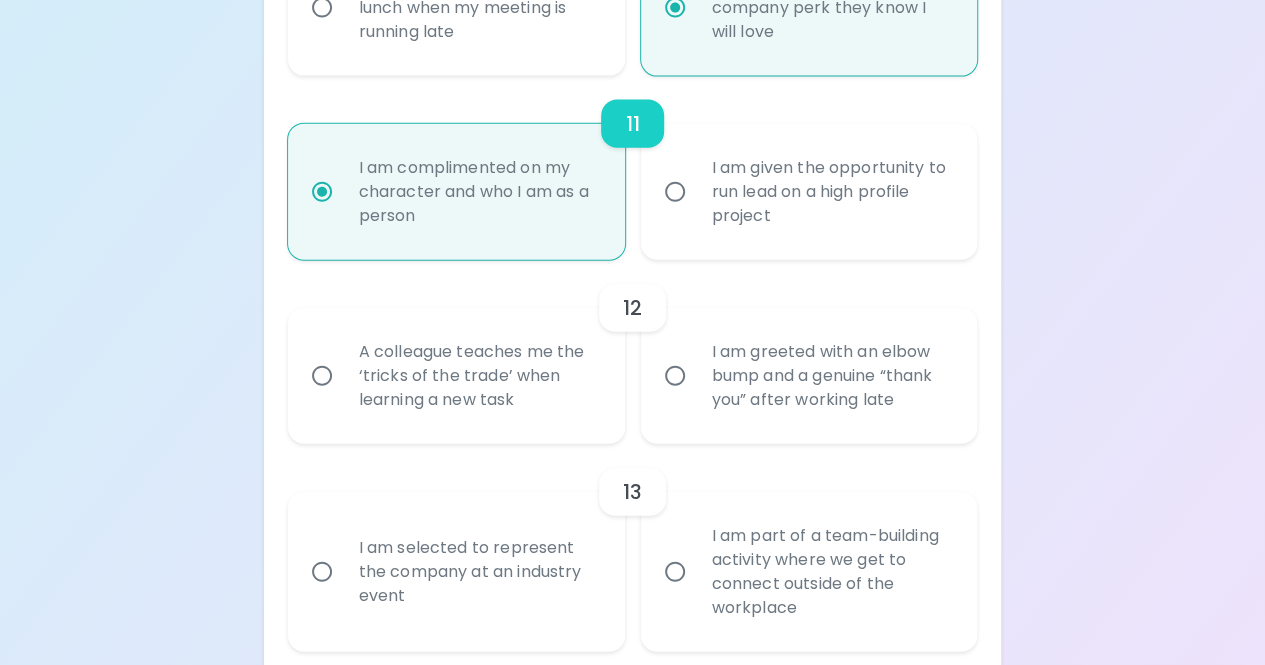 radio on "true" 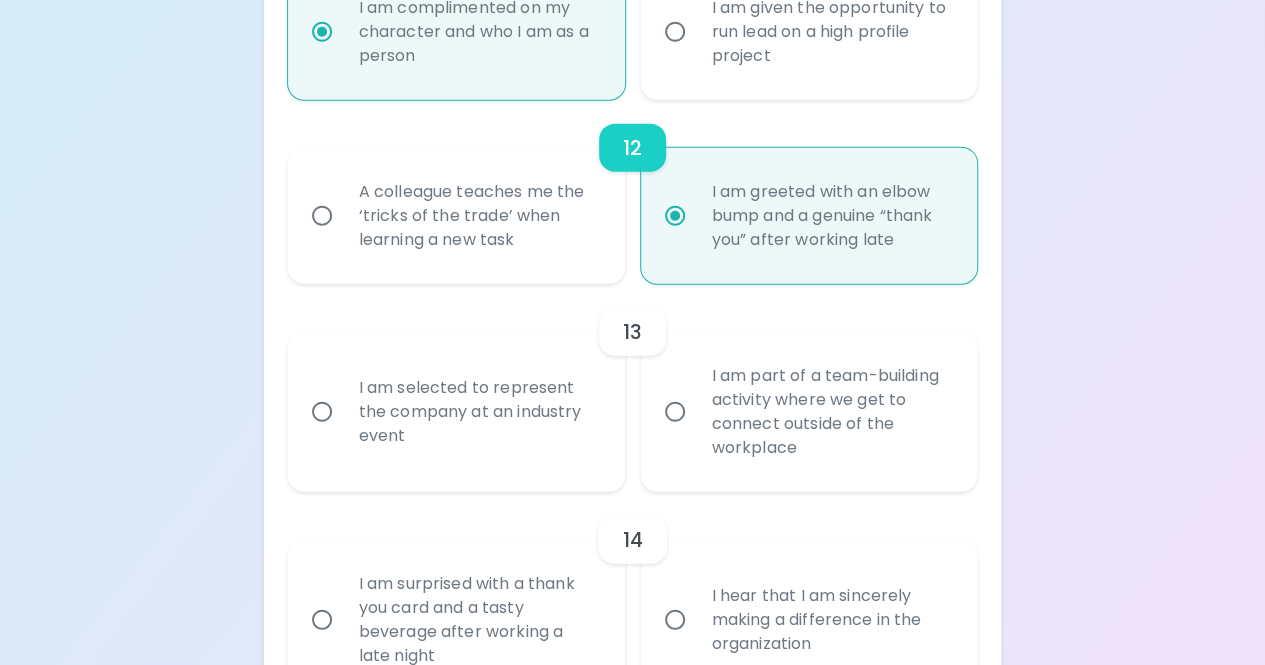 radio on "true" 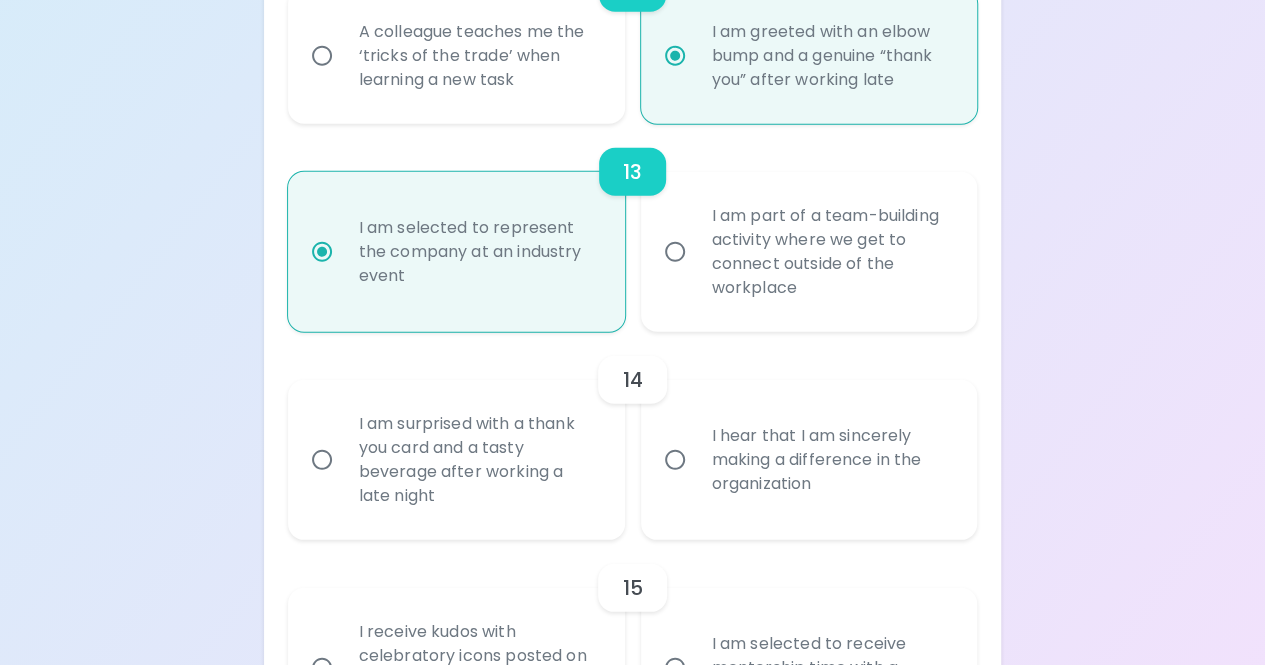 radio on "true" 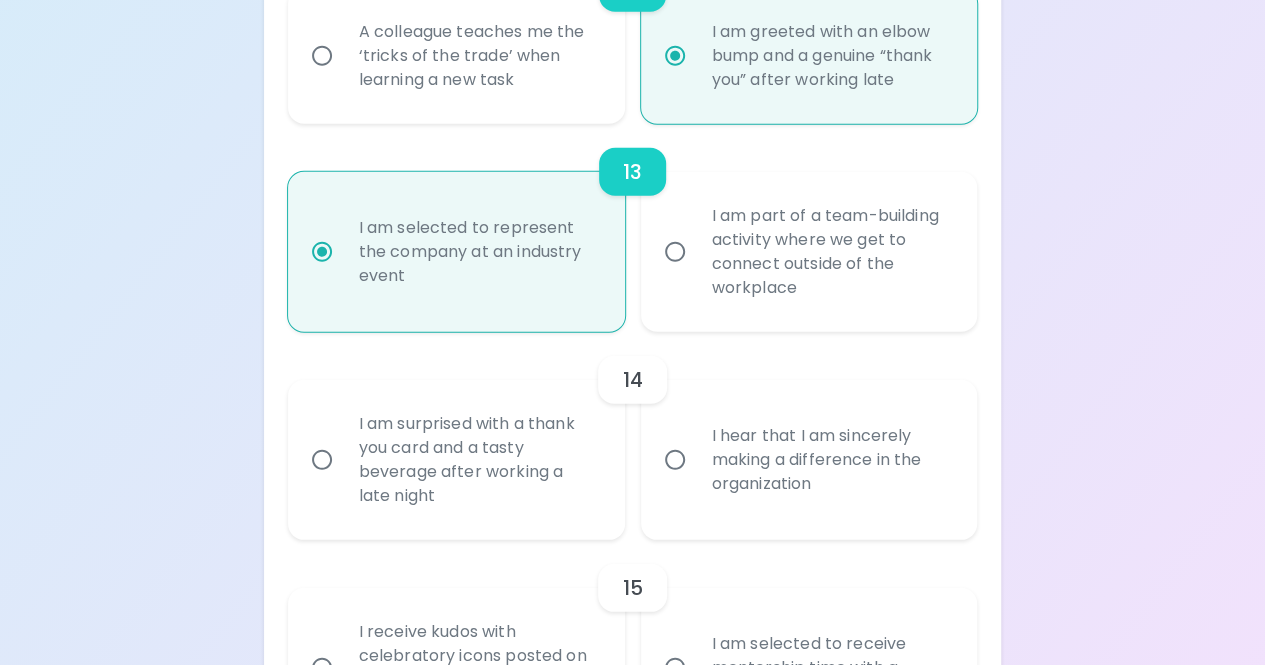 click on "I hear that I am sincerely making a difference in the organization" at bounding box center [831, 460] 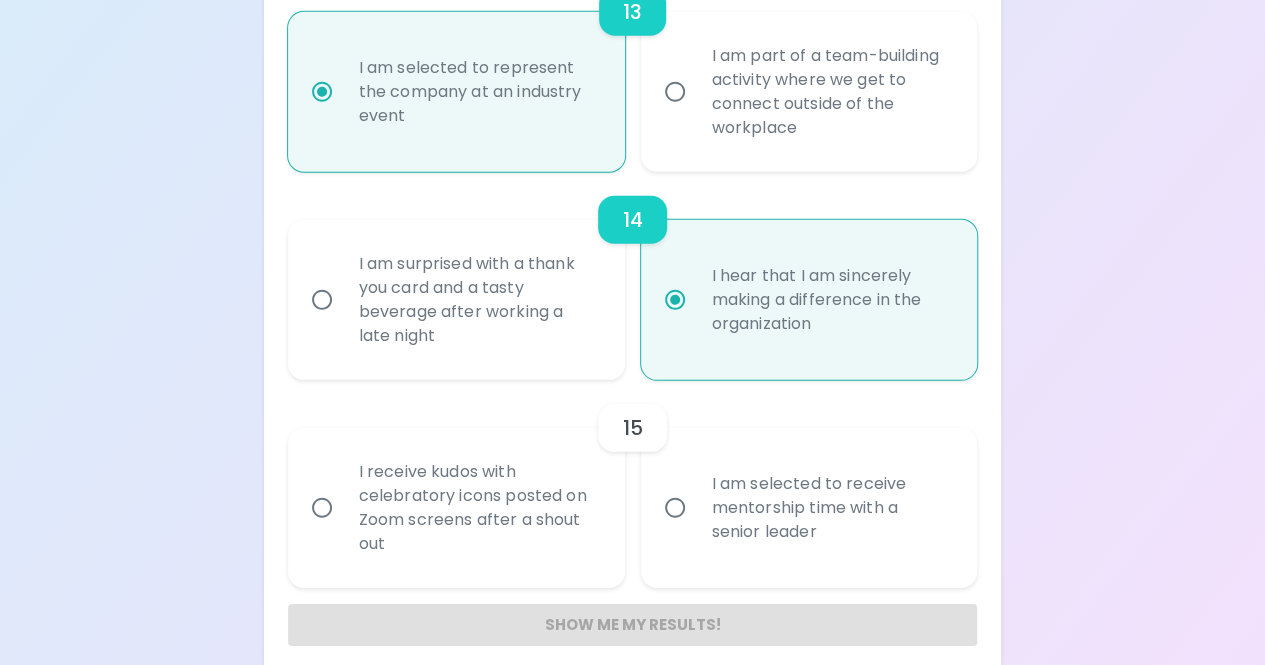 radio on "true" 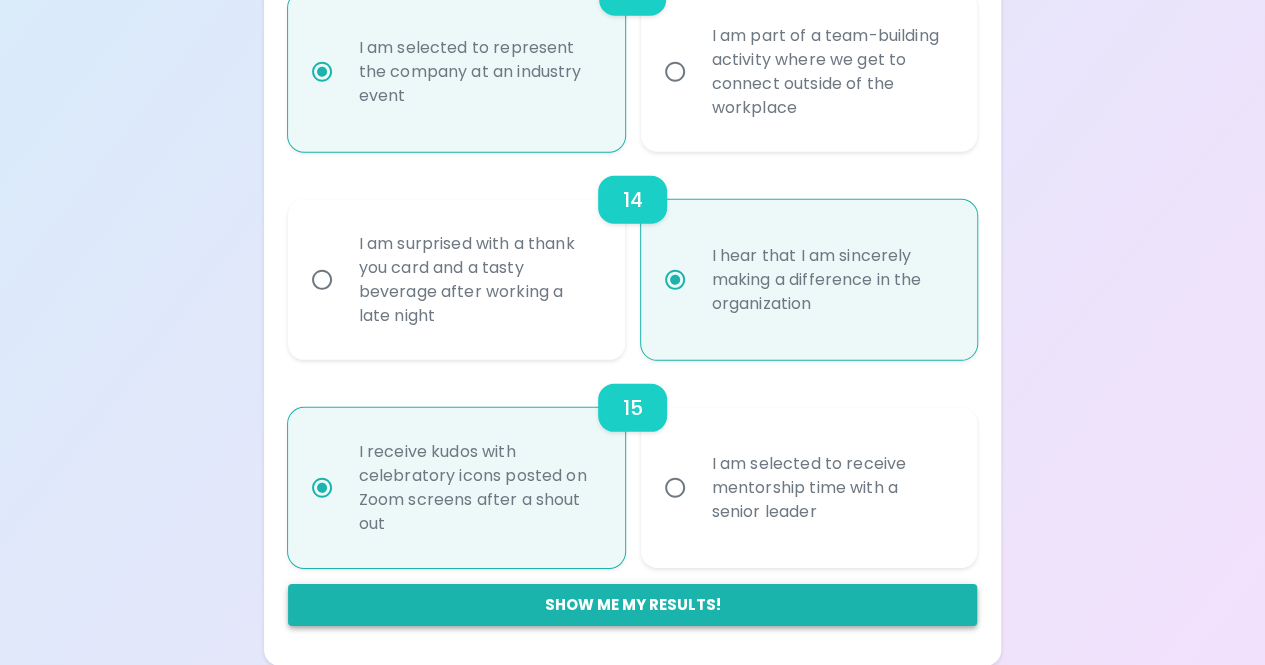 radio on "true" 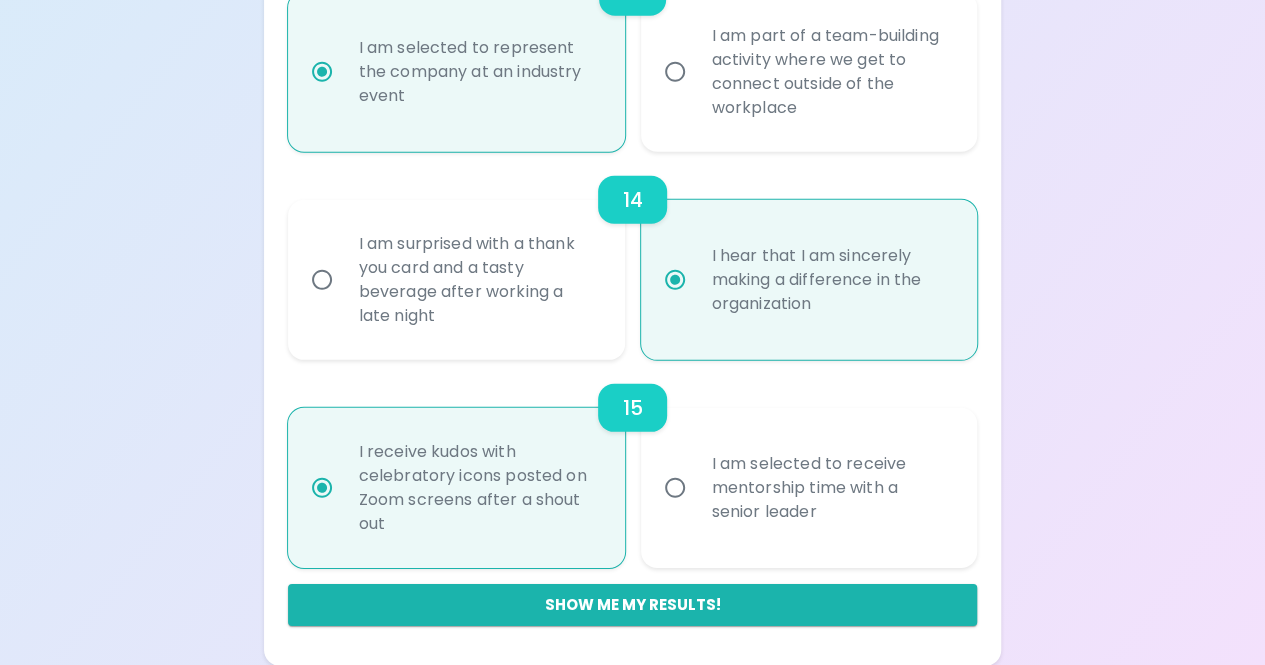 click on "Show me my results!" at bounding box center [633, 605] 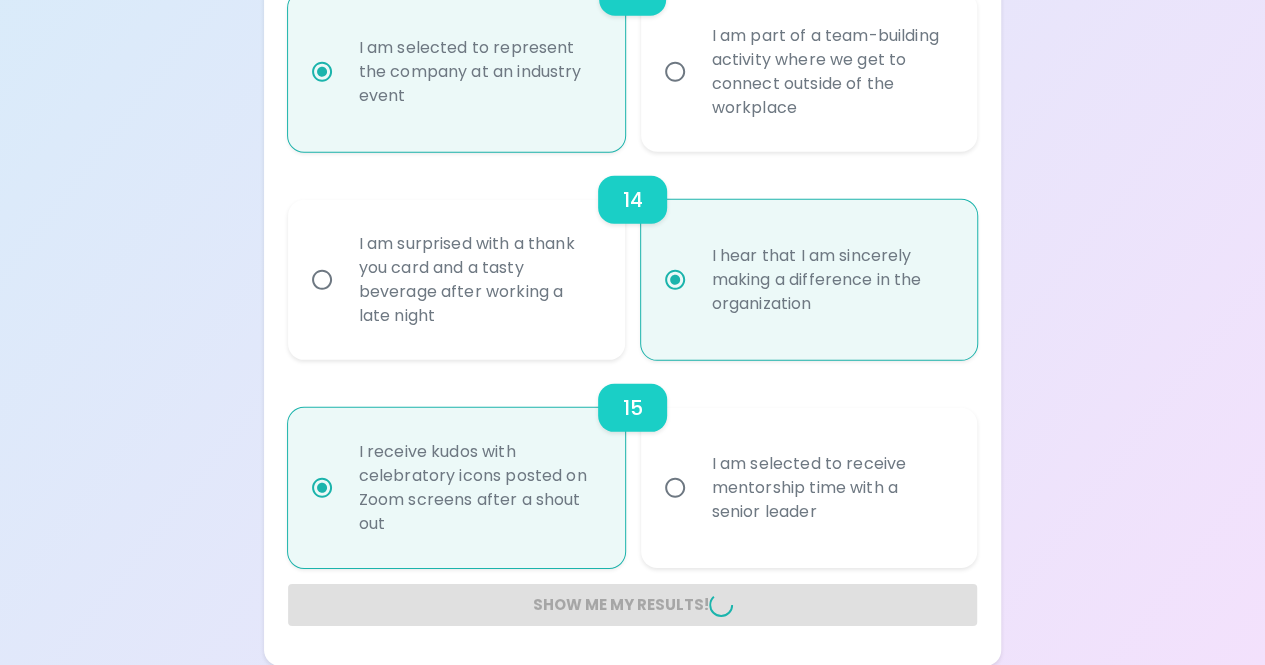 radio on "false" 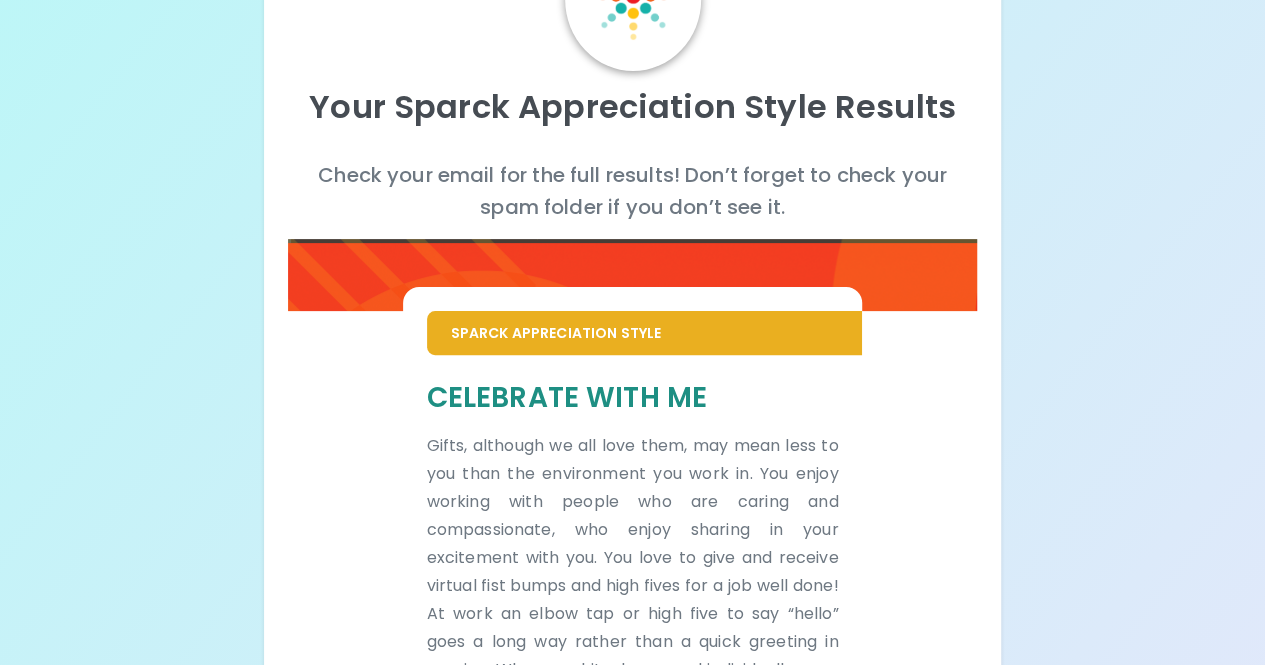 scroll, scrollTop: 0, scrollLeft: 0, axis: both 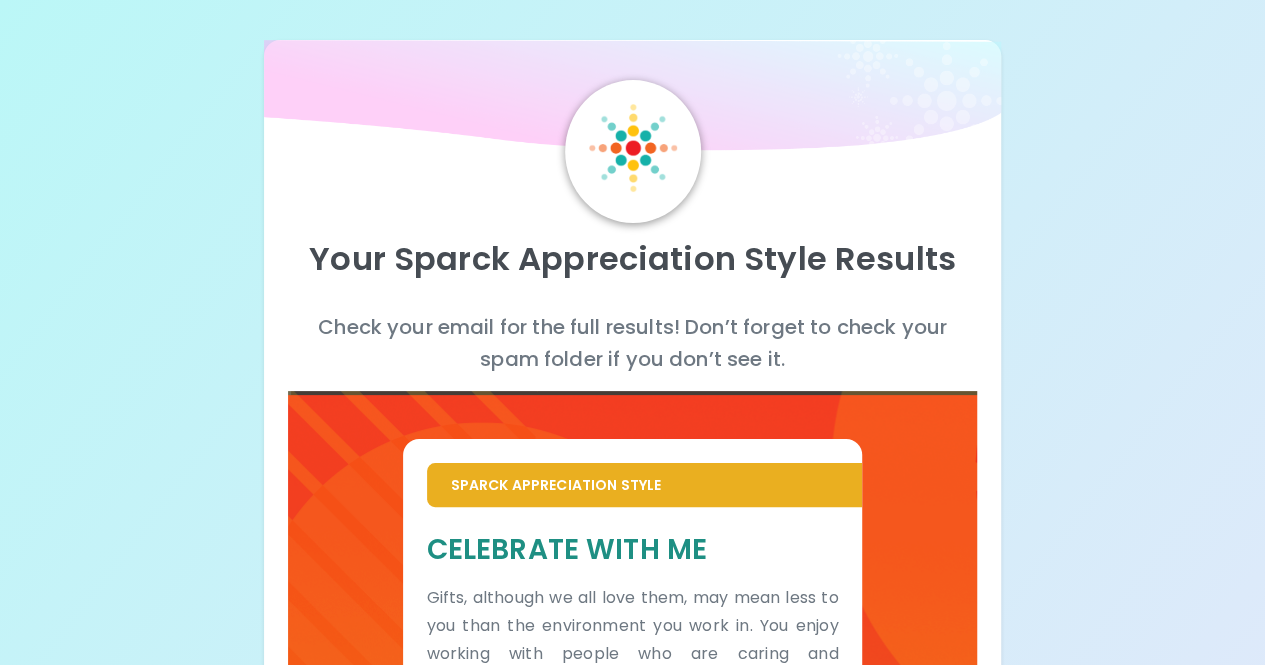 click at bounding box center (633, 148) 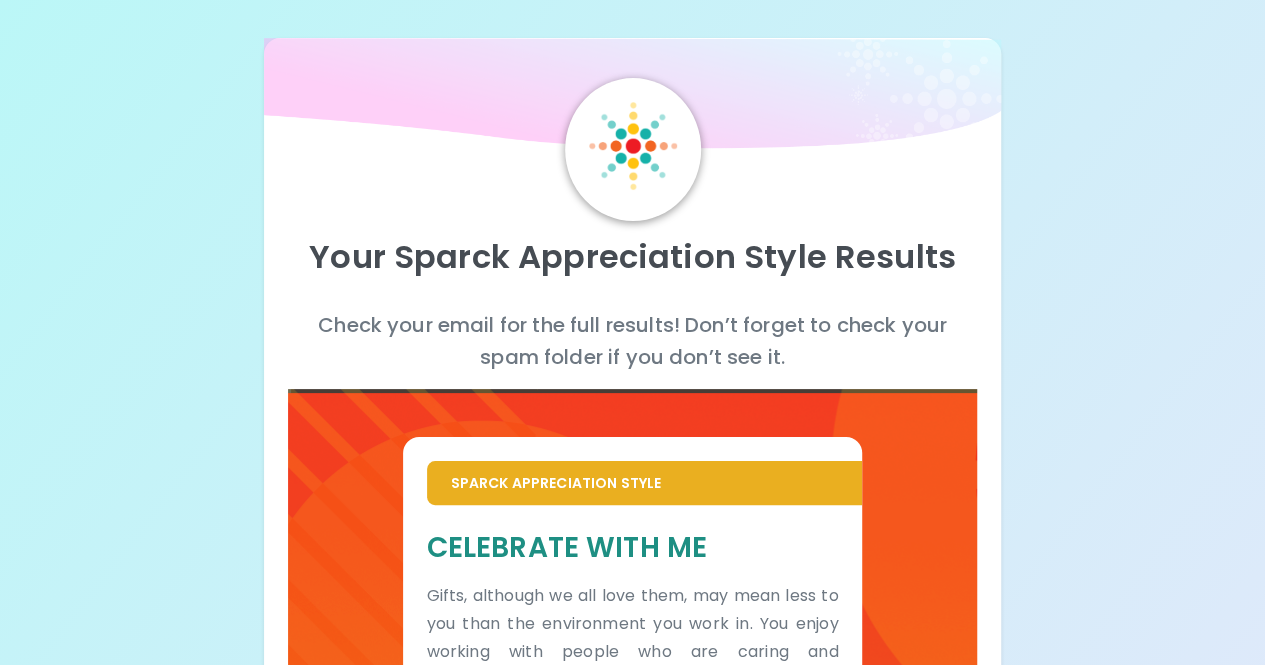 scroll, scrollTop: 0, scrollLeft: 0, axis: both 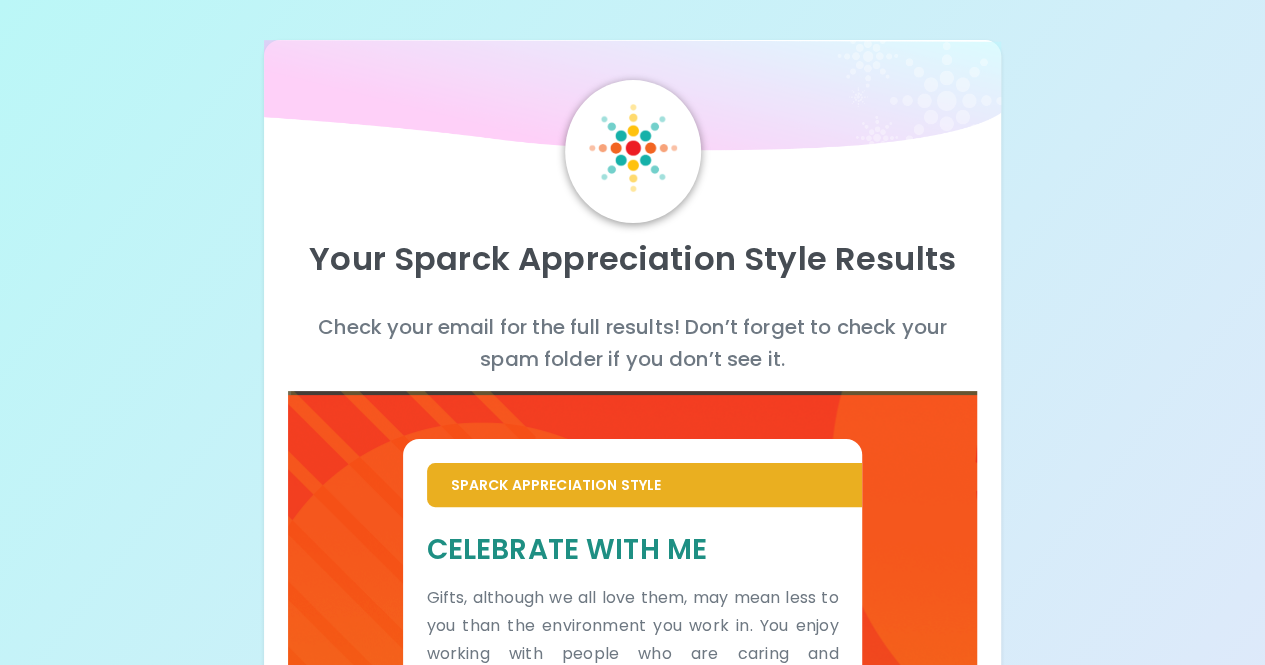 click at bounding box center (633, 148) 